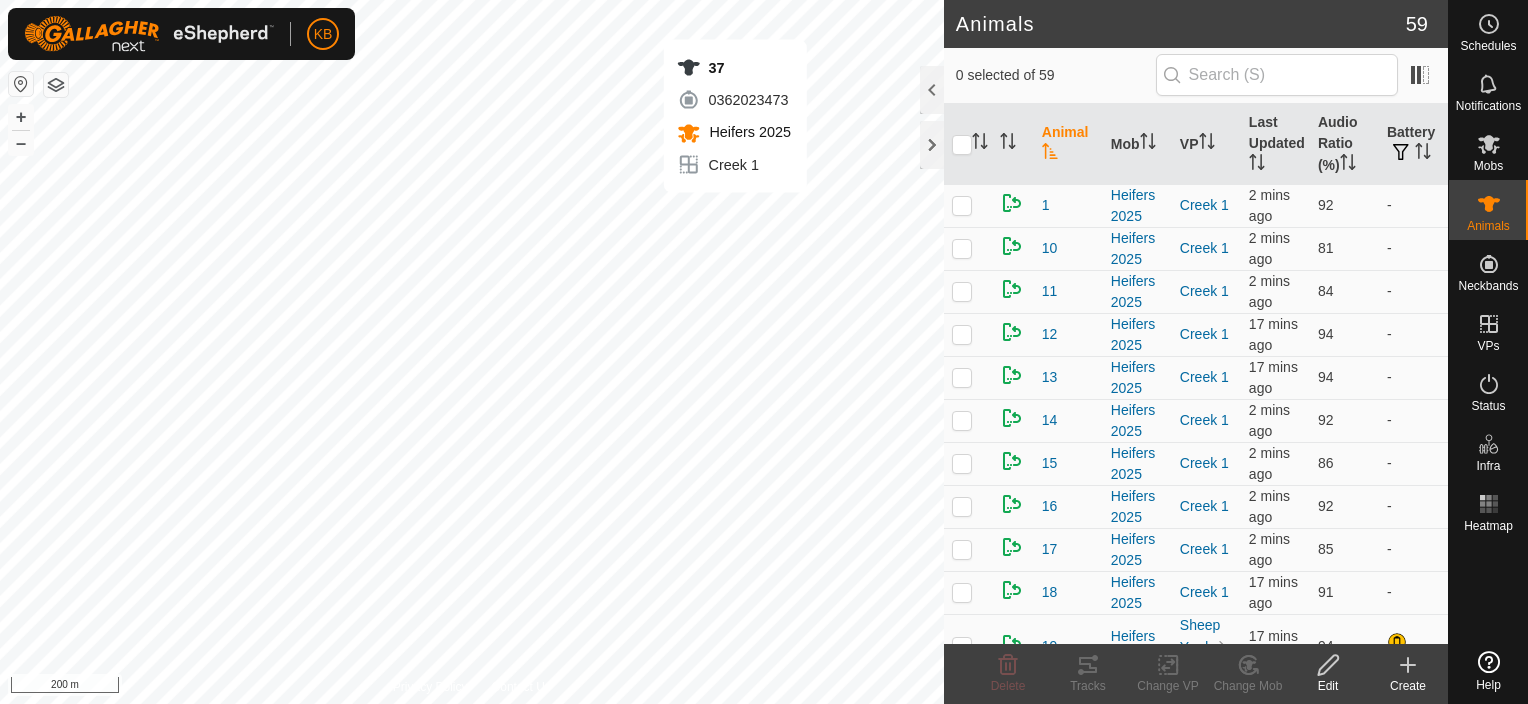scroll, scrollTop: 0, scrollLeft: 0, axis: both 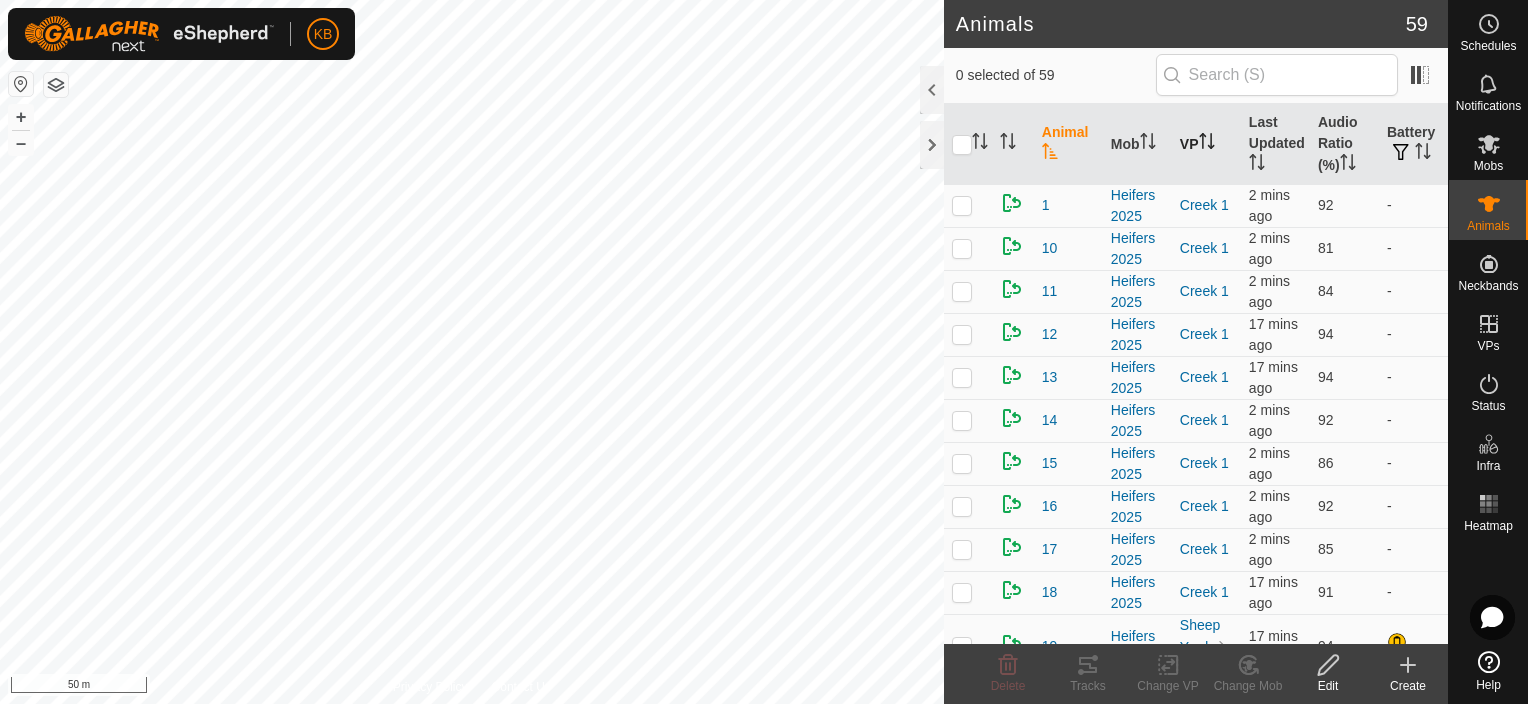 click 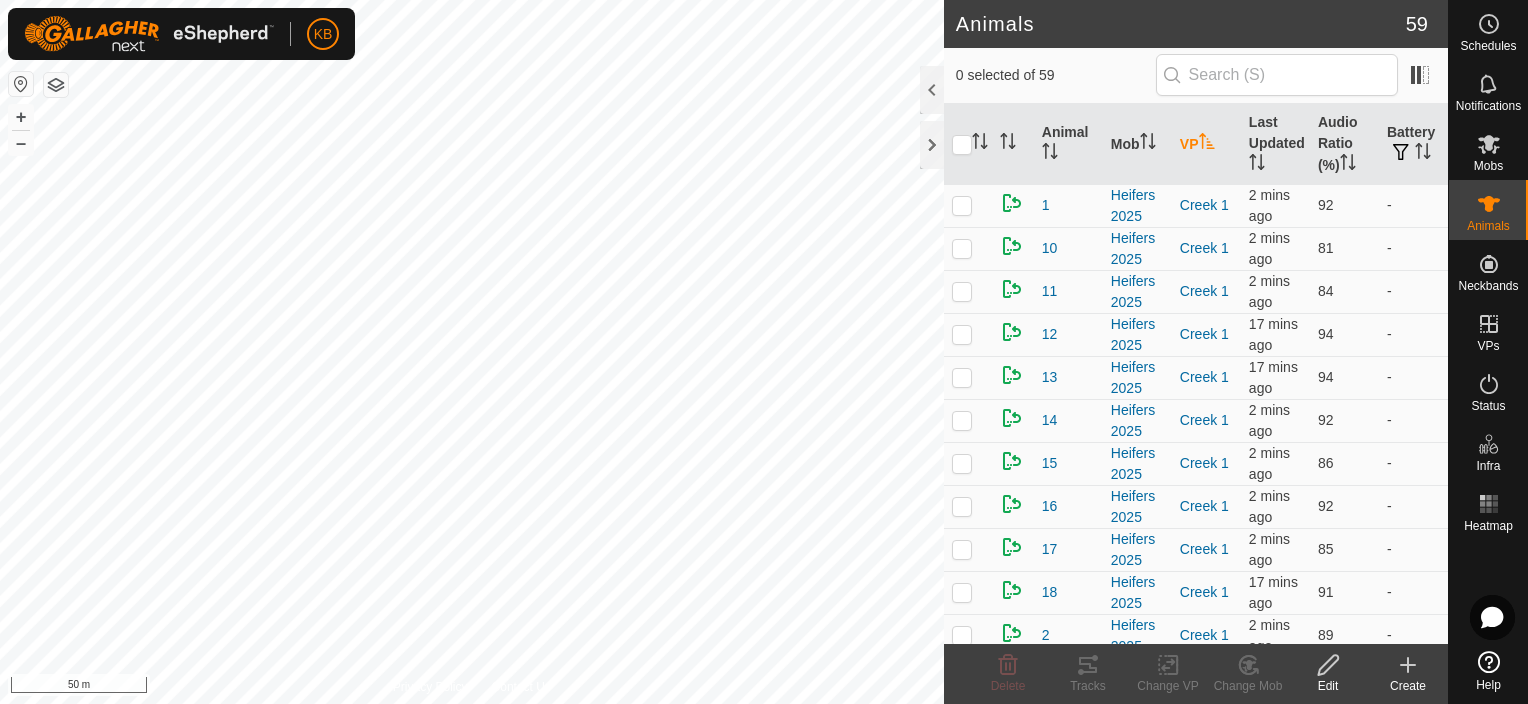 click 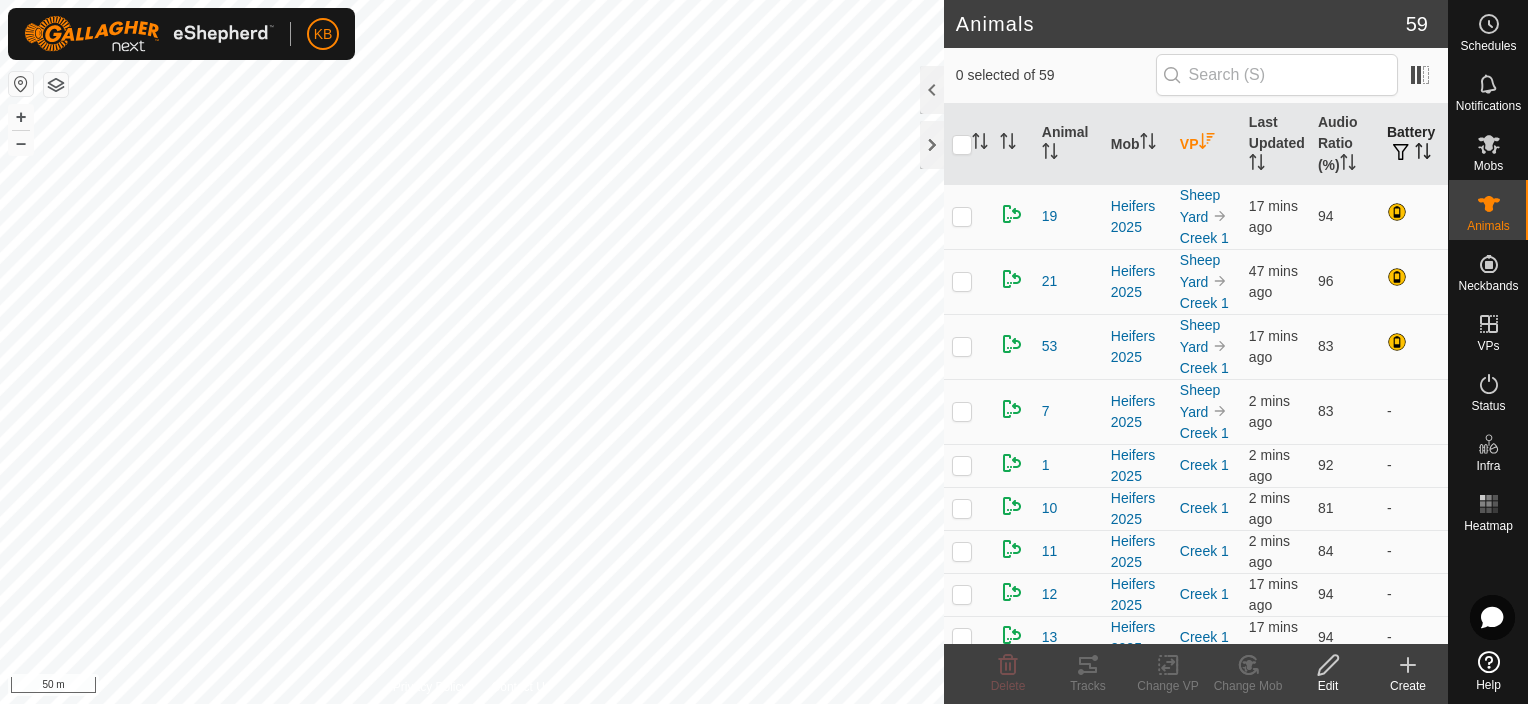 click at bounding box center [1401, 152] 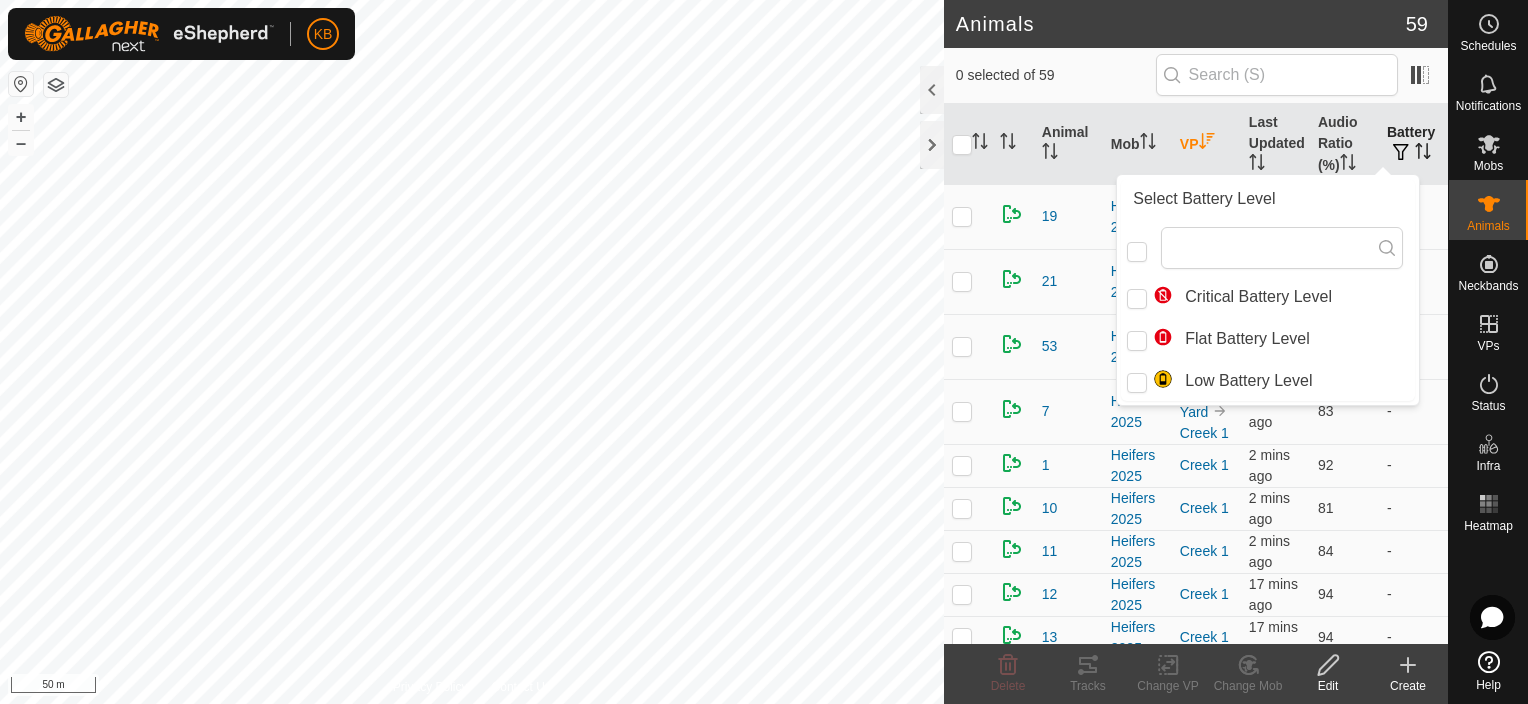 click 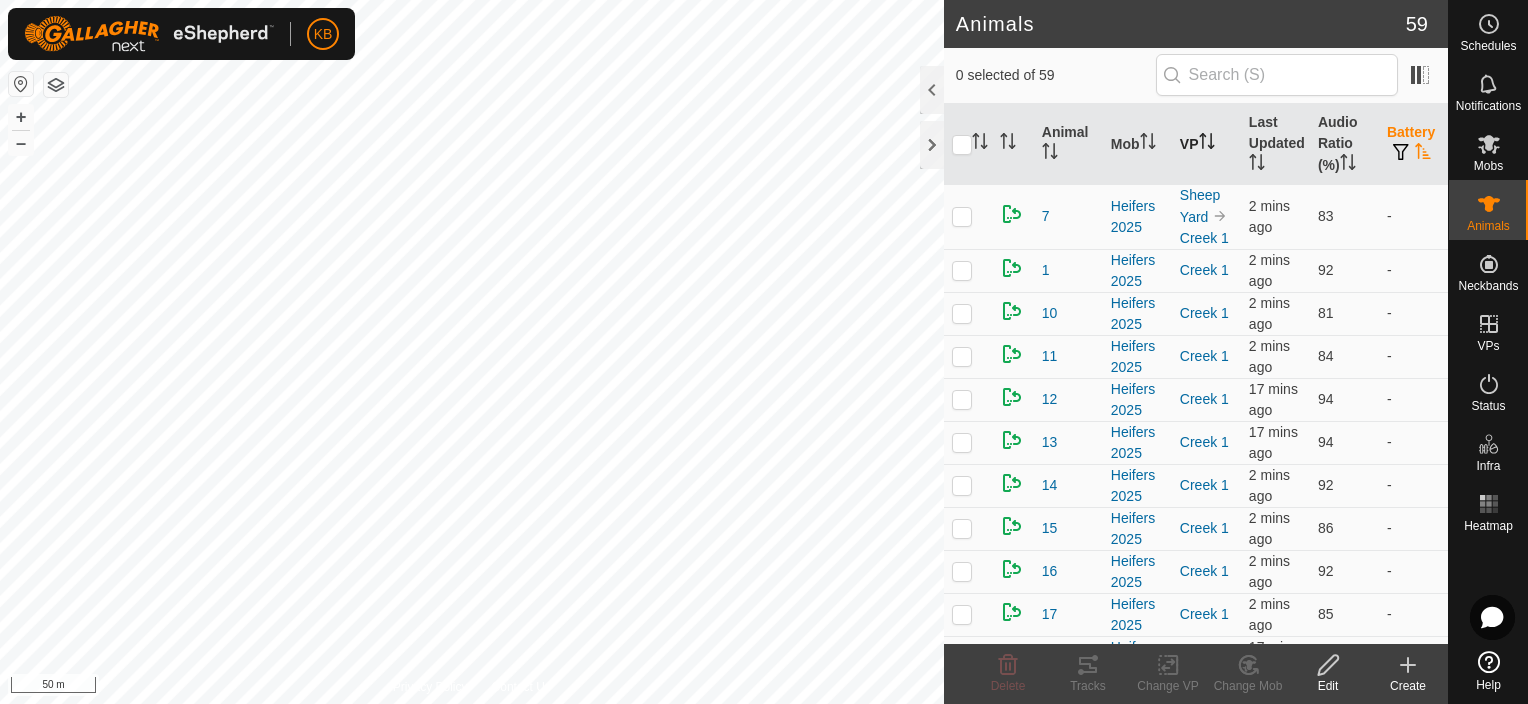 click 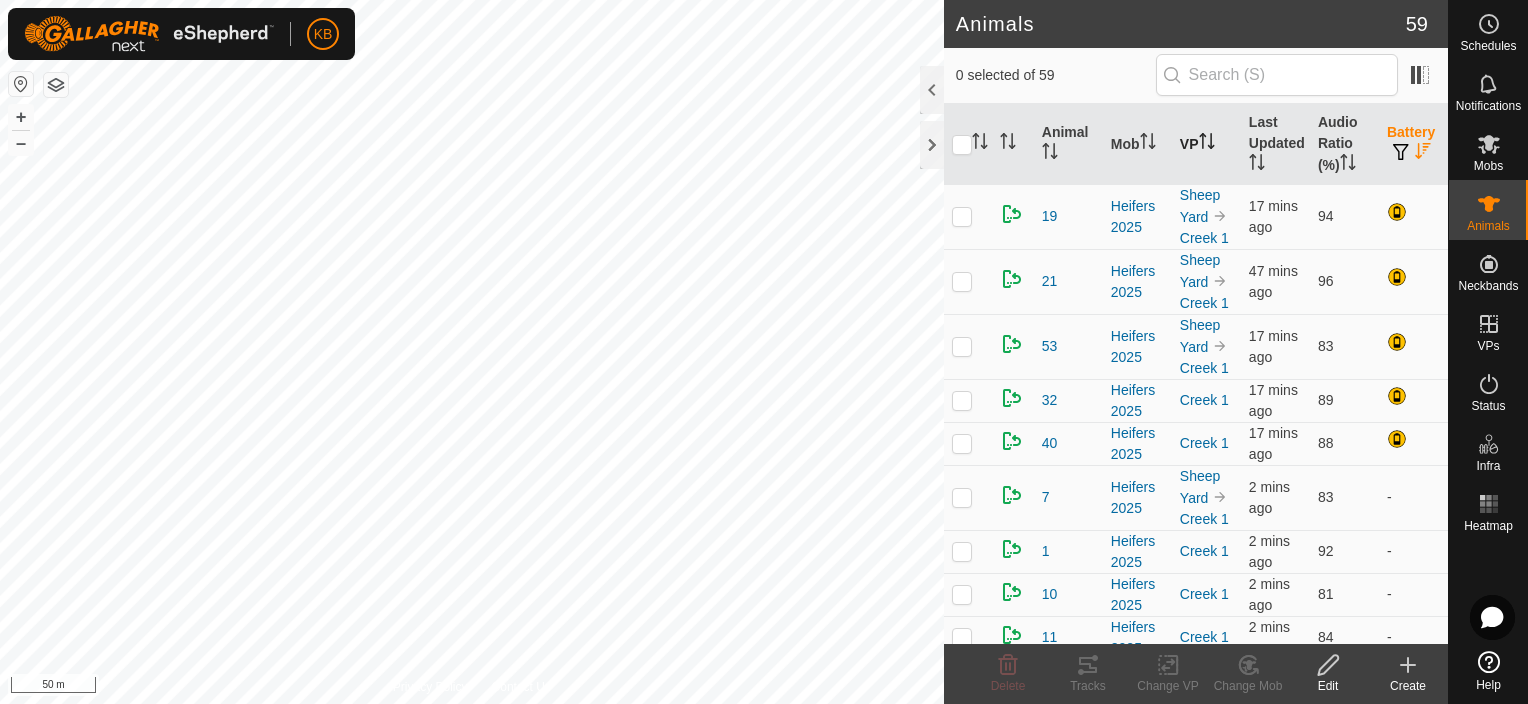 click 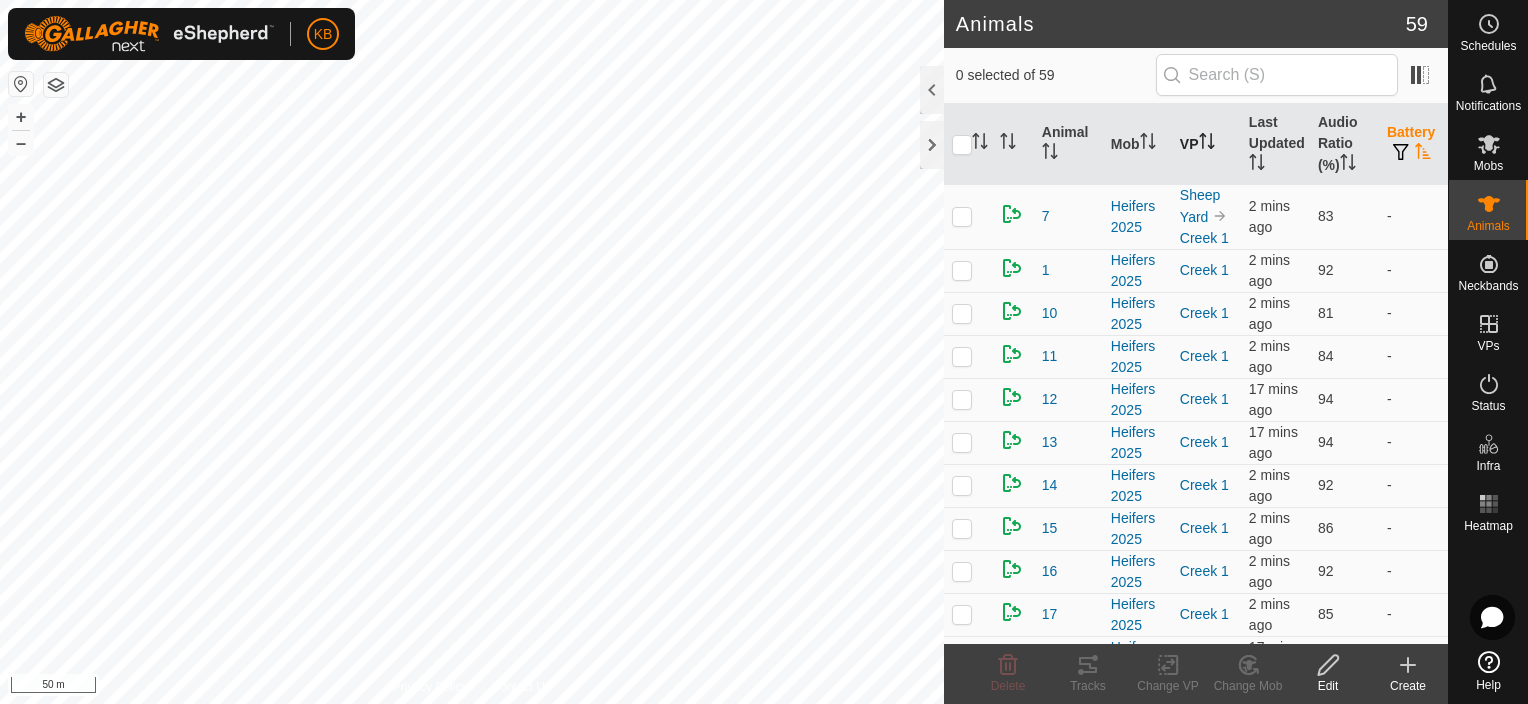 click 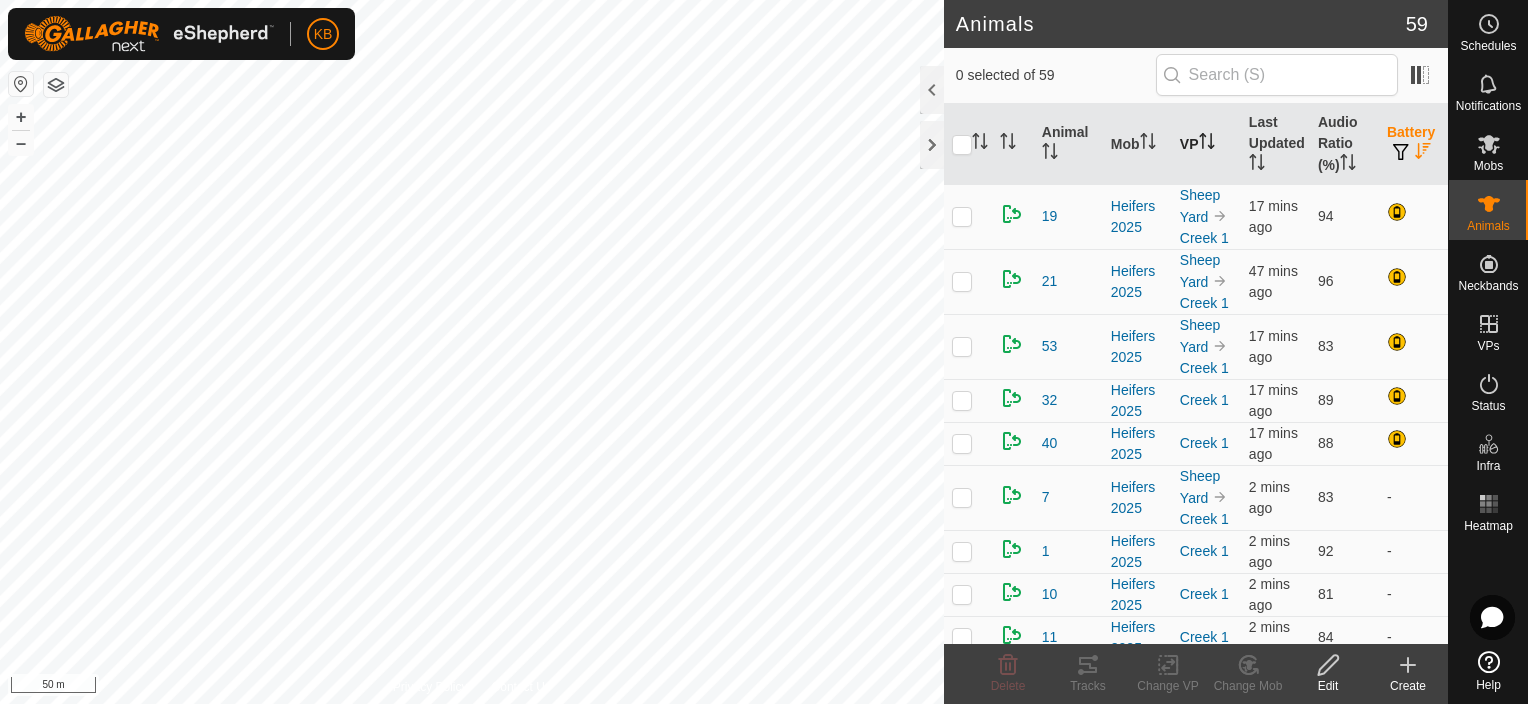click 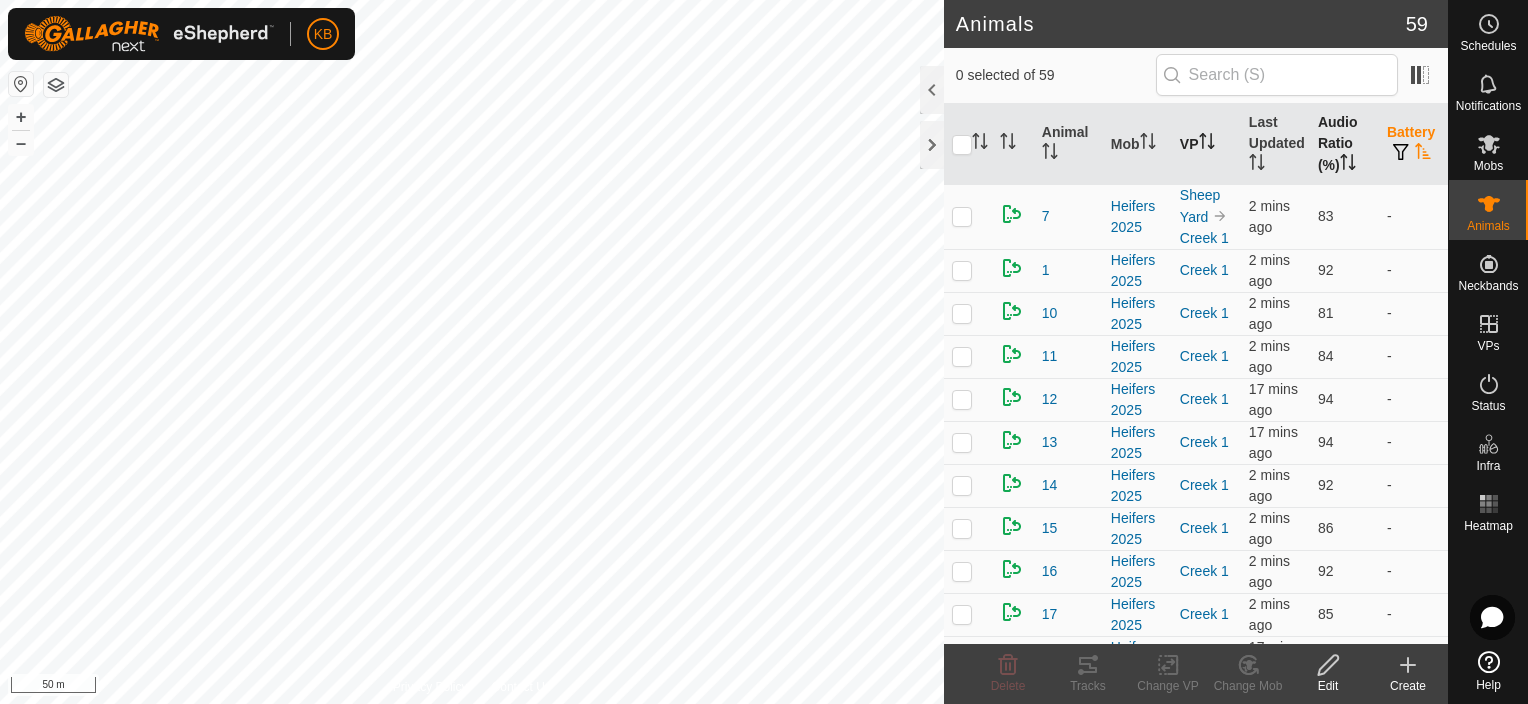 click 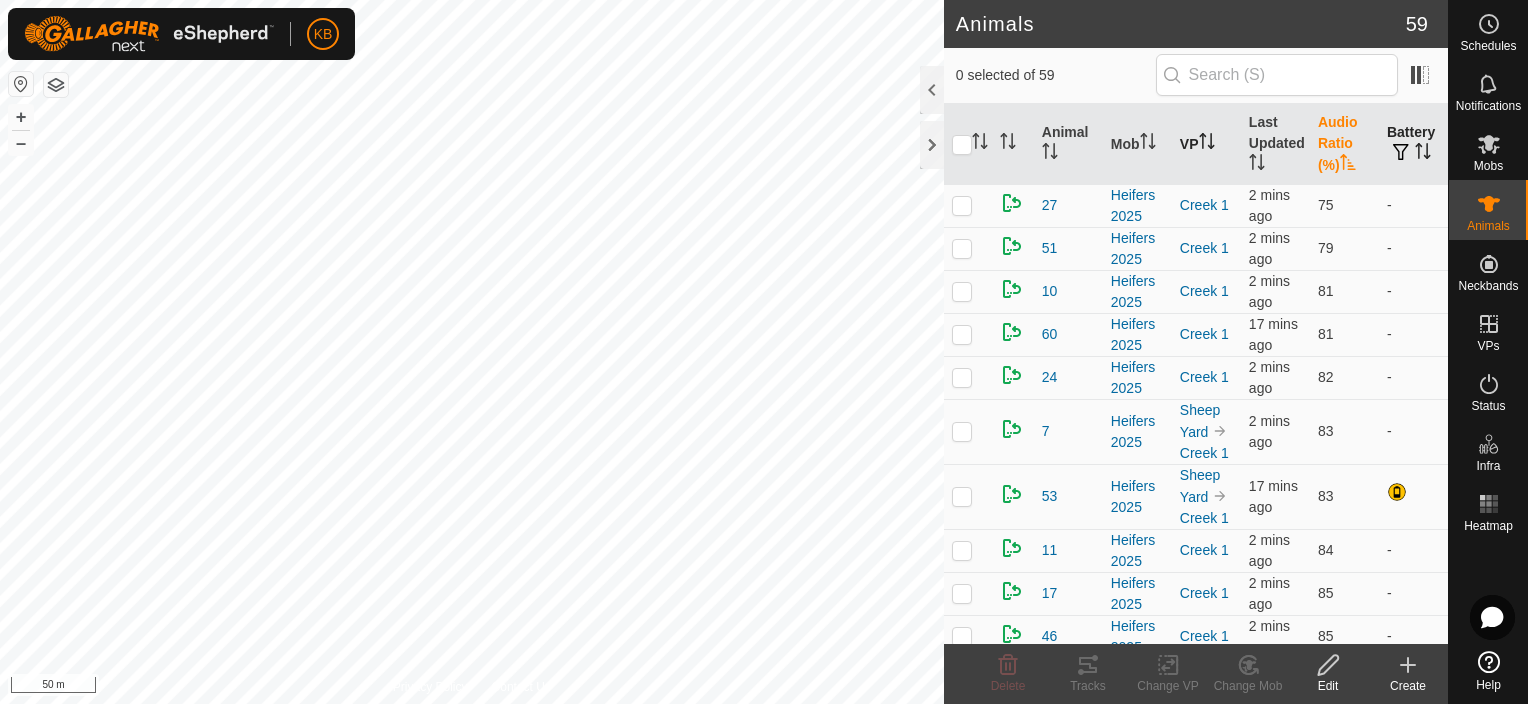 click 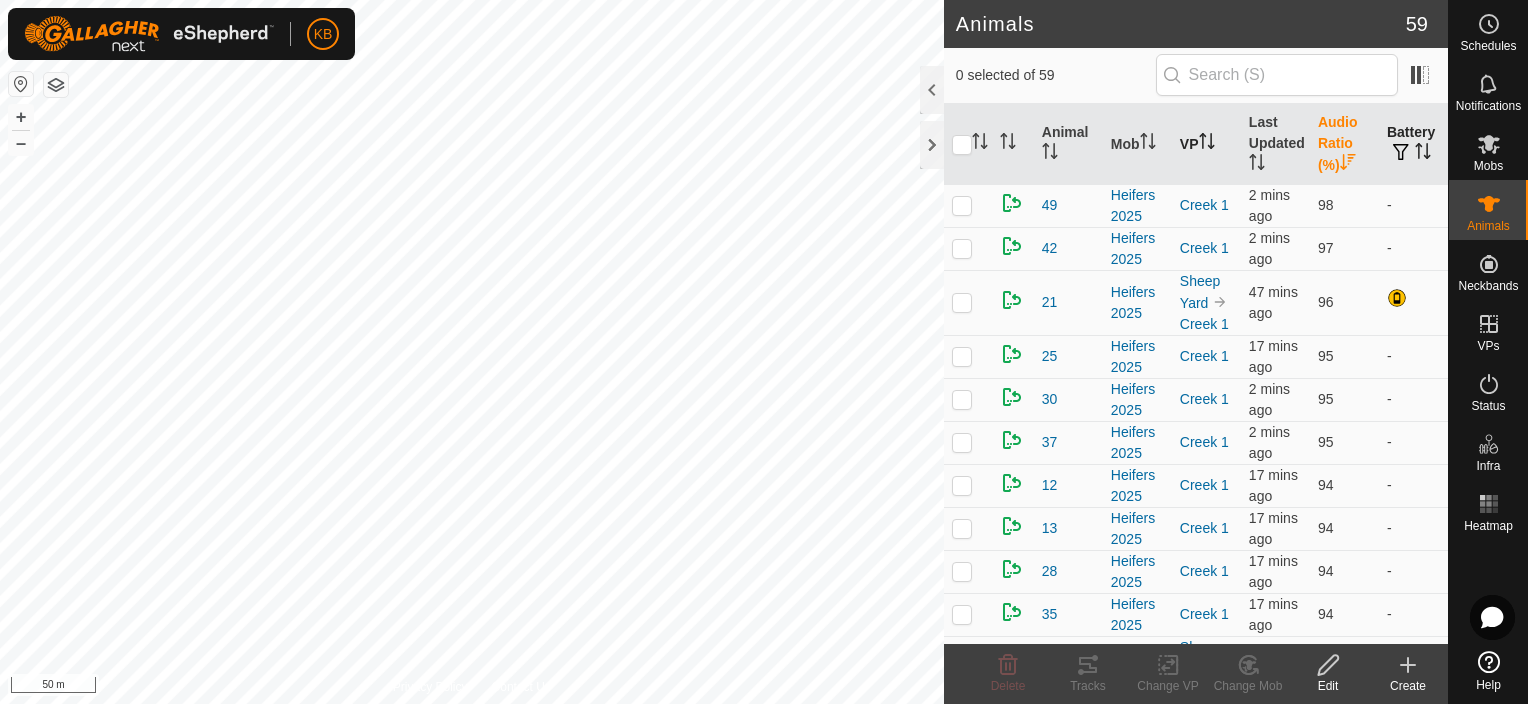 click 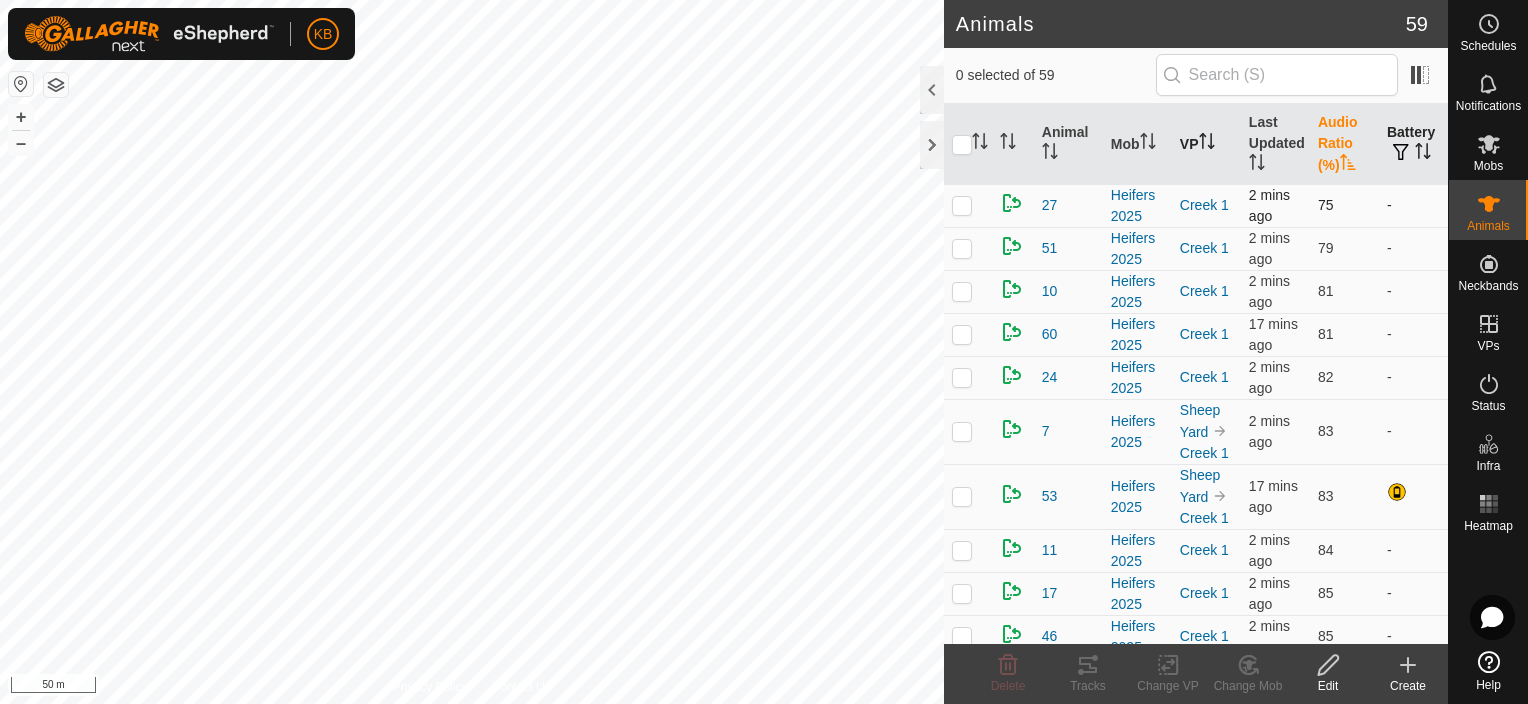click at bounding box center [962, 205] 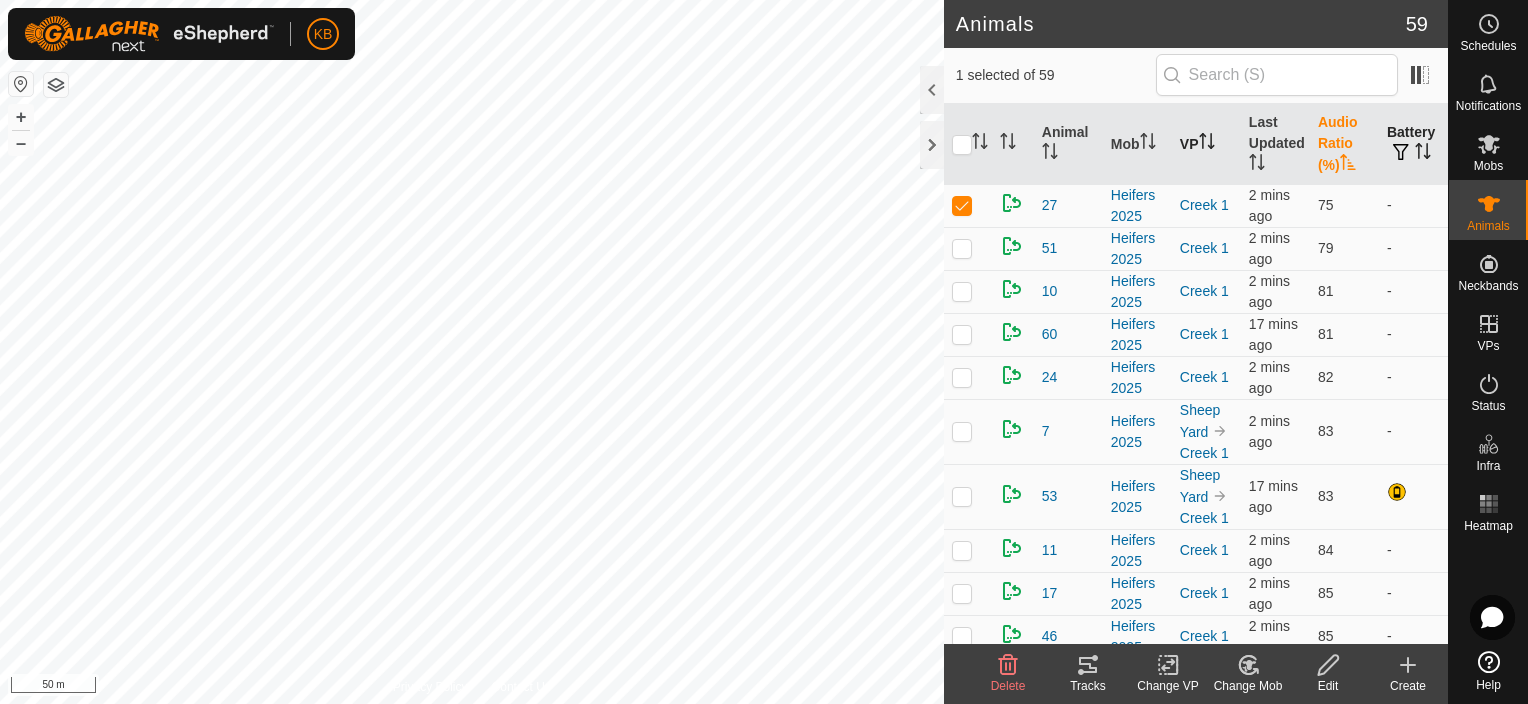 click 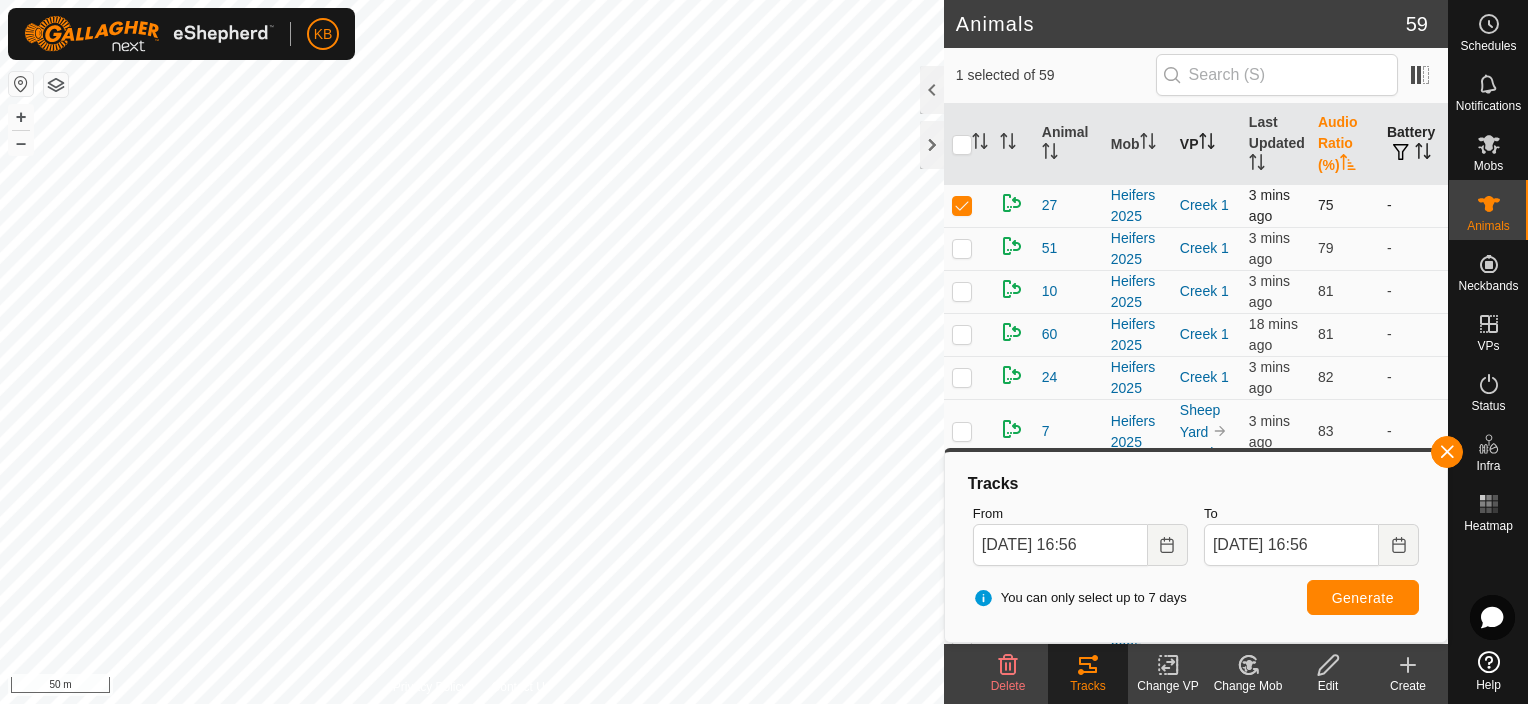 click at bounding box center [962, 205] 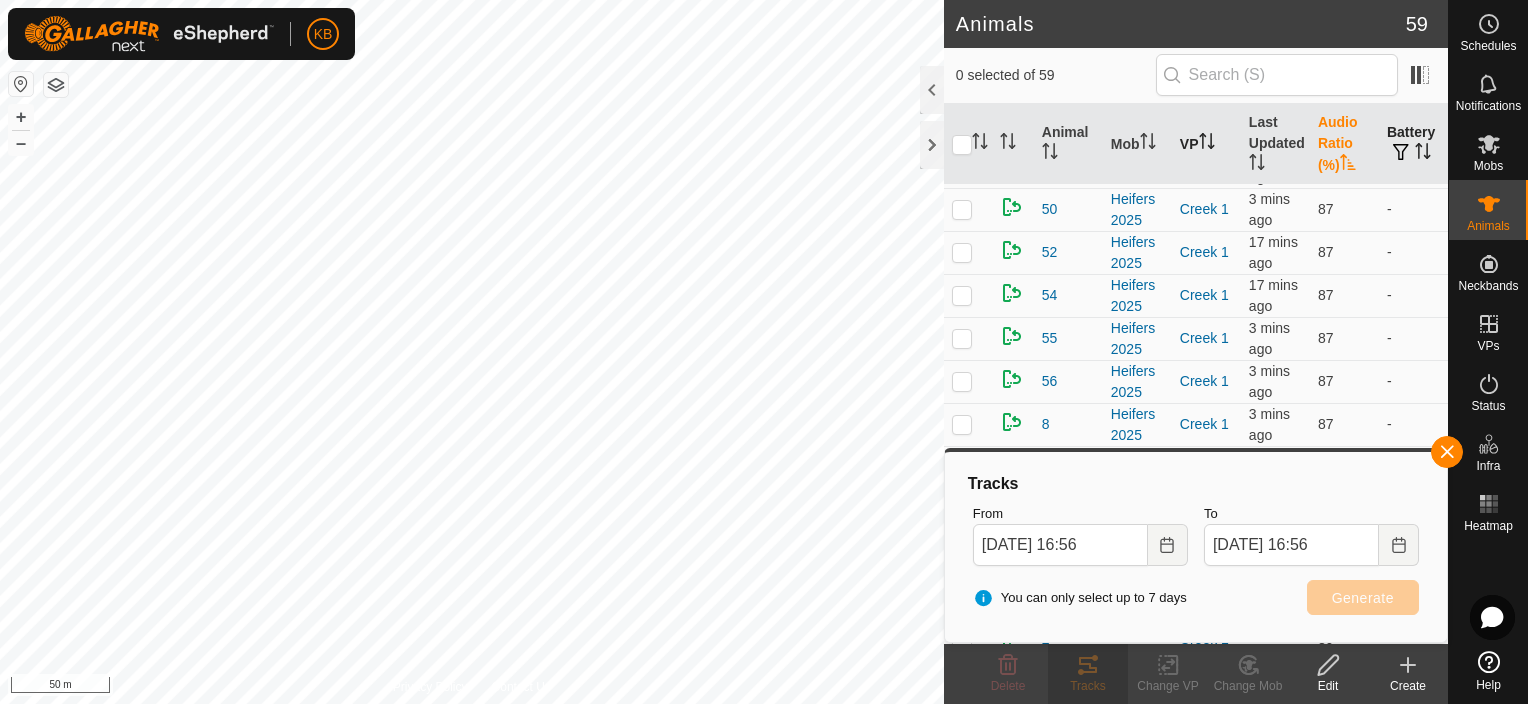 scroll, scrollTop: 1000, scrollLeft: 0, axis: vertical 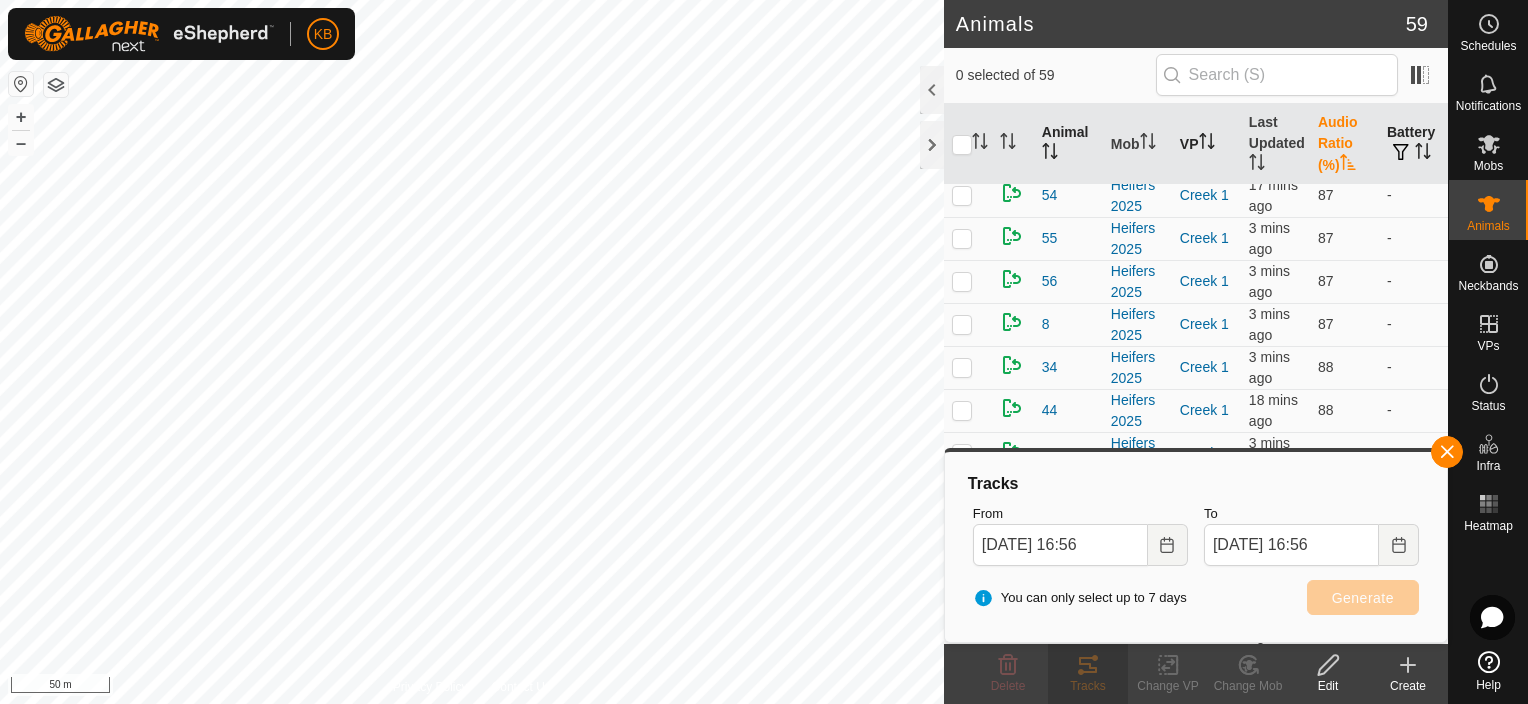click 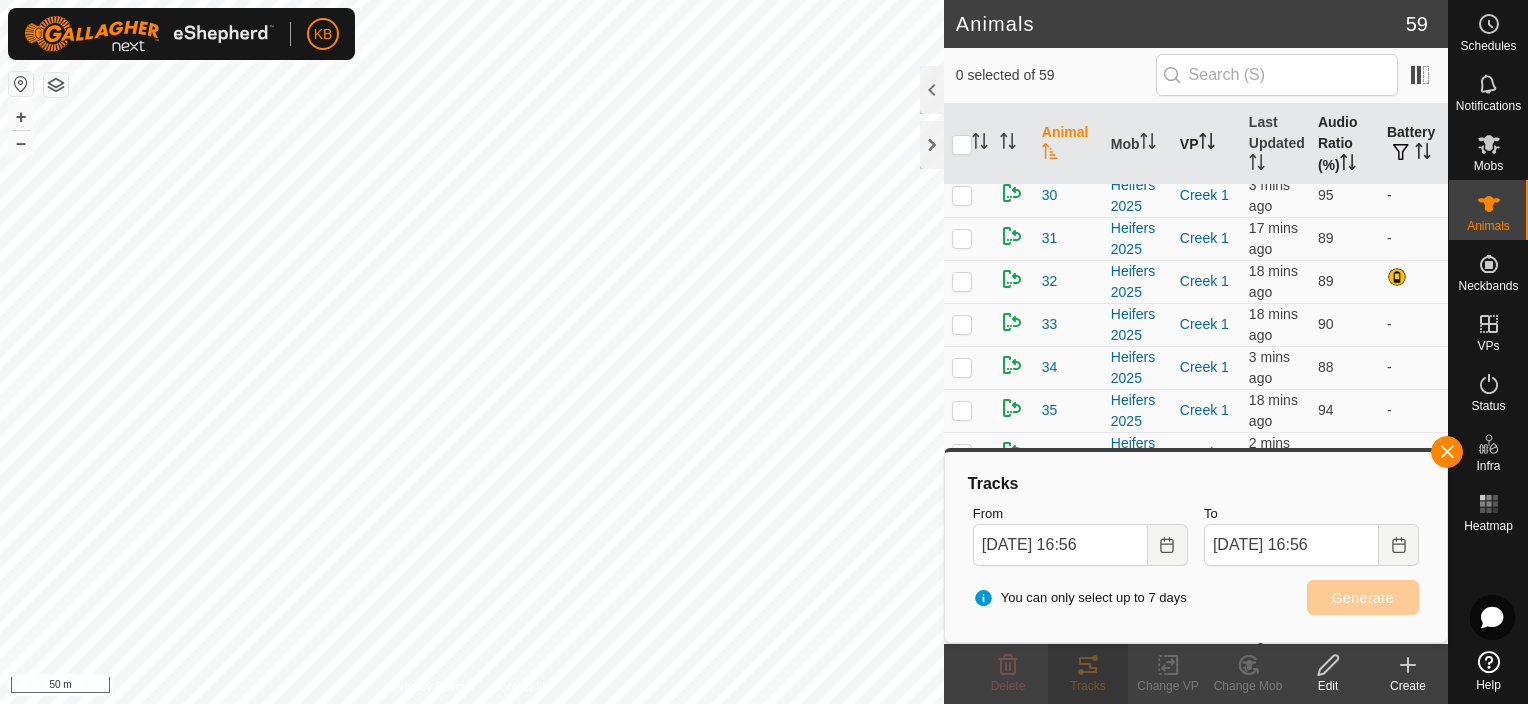 scroll, scrollTop: 0, scrollLeft: 0, axis: both 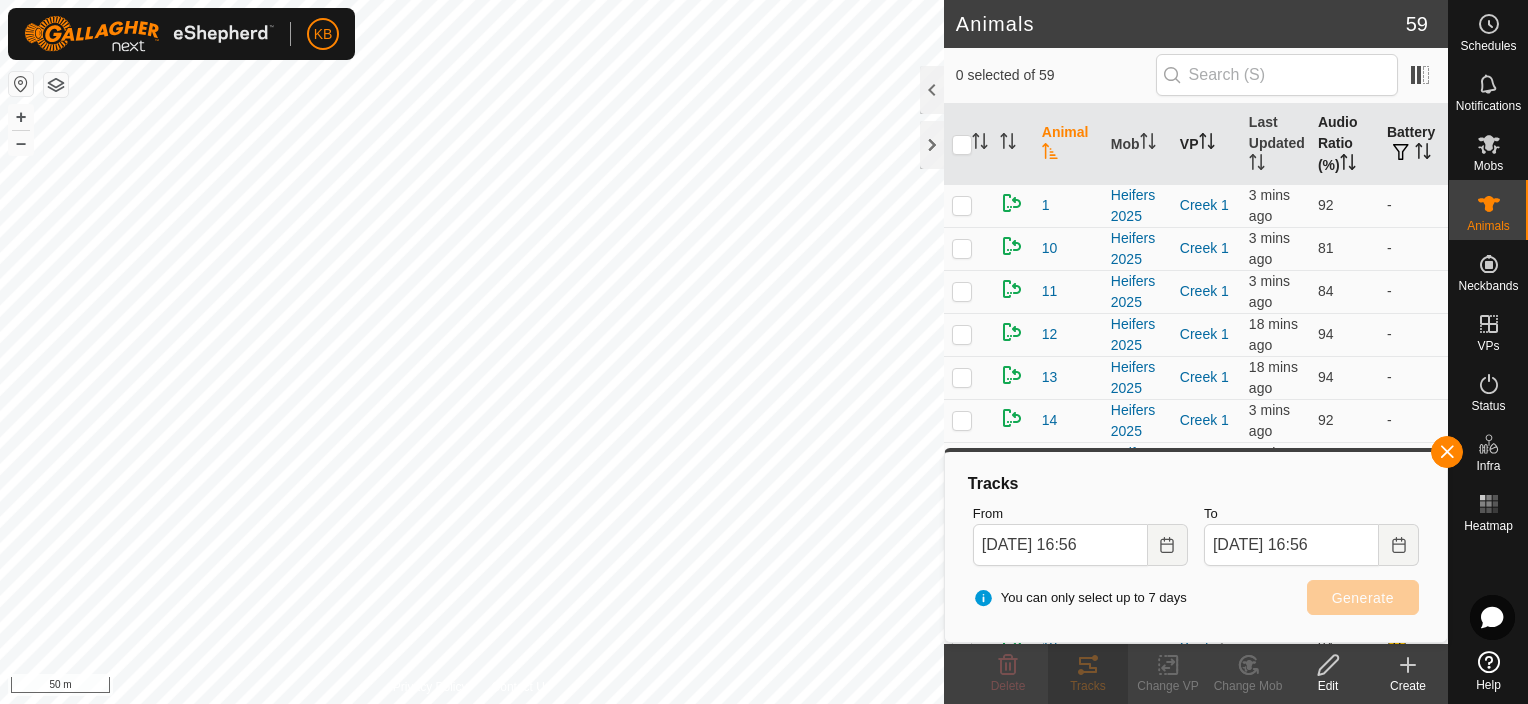 click 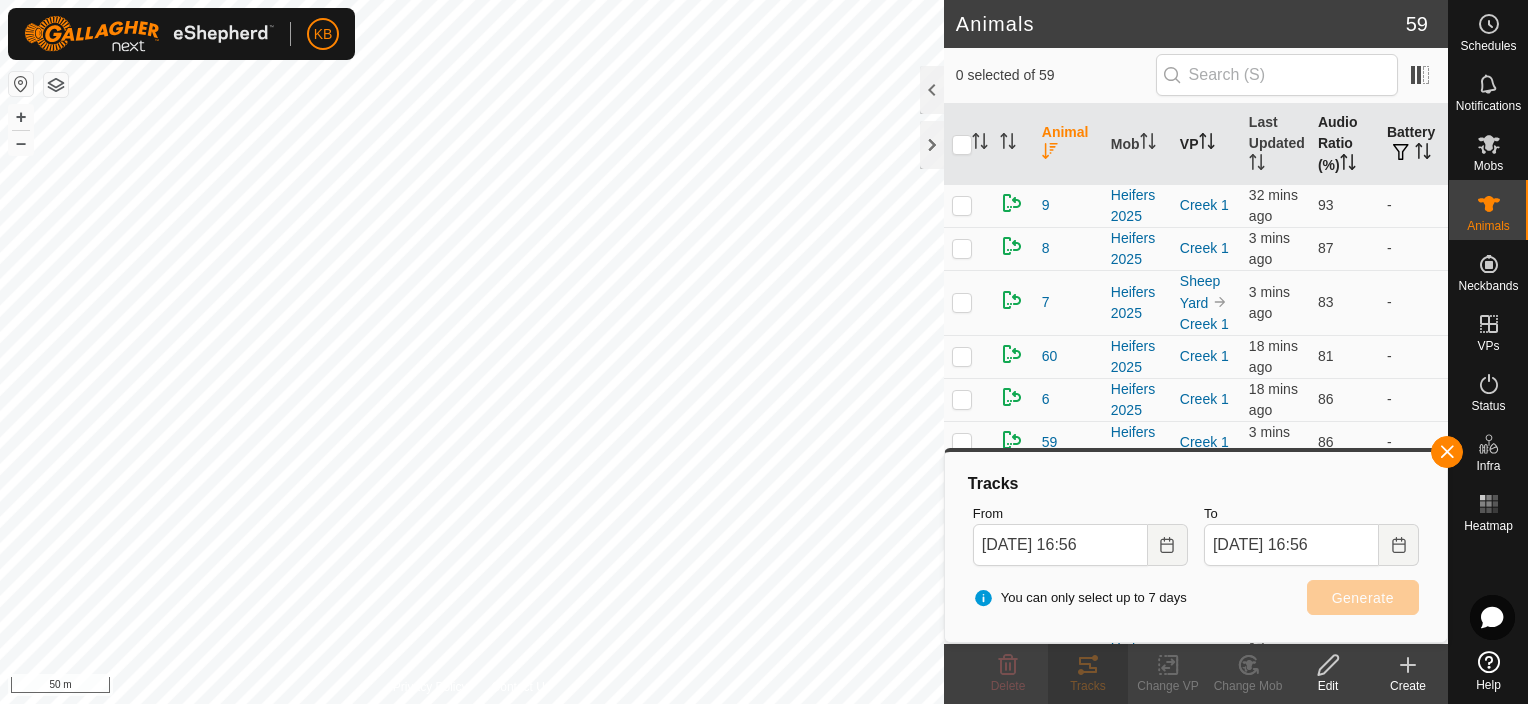 click 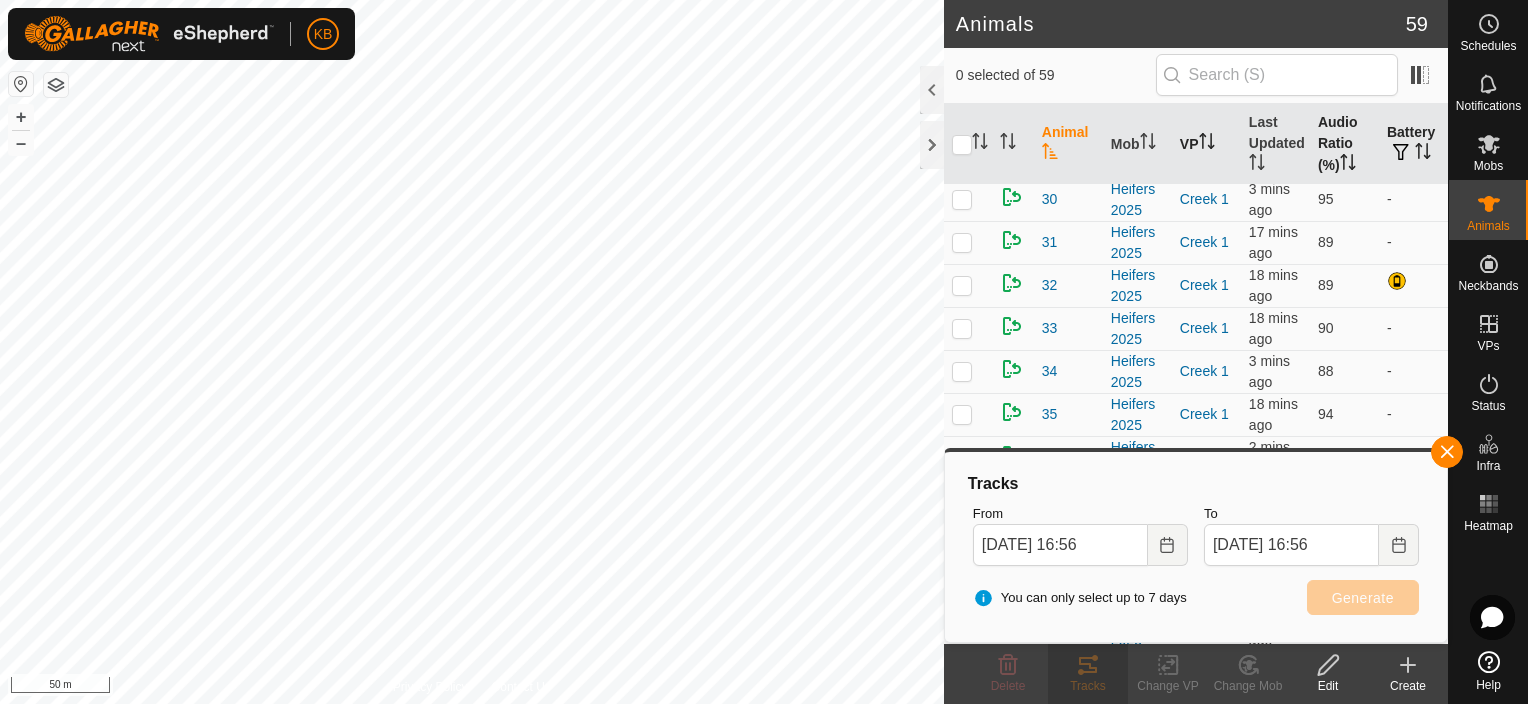 scroll, scrollTop: 1000, scrollLeft: 0, axis: vertical 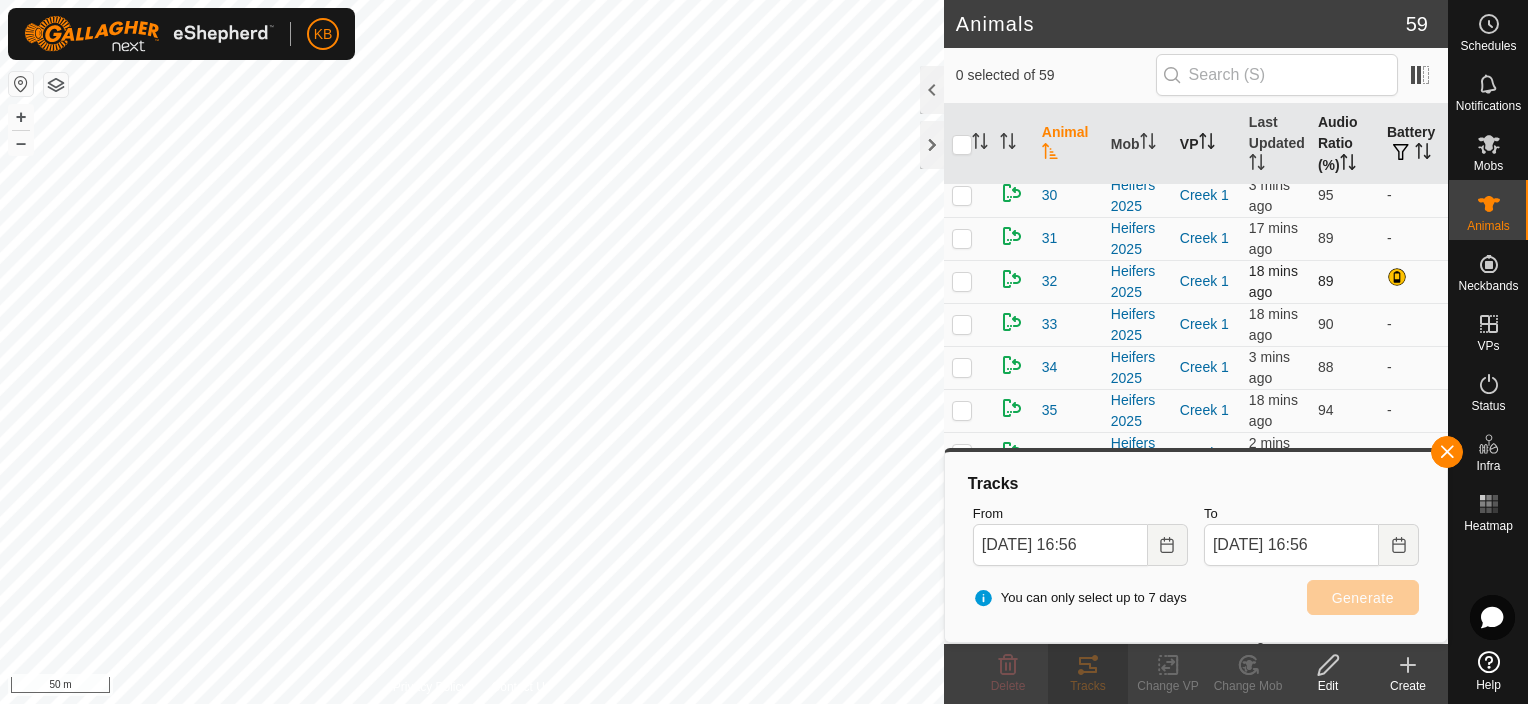 click at bounding box center (962, 281) 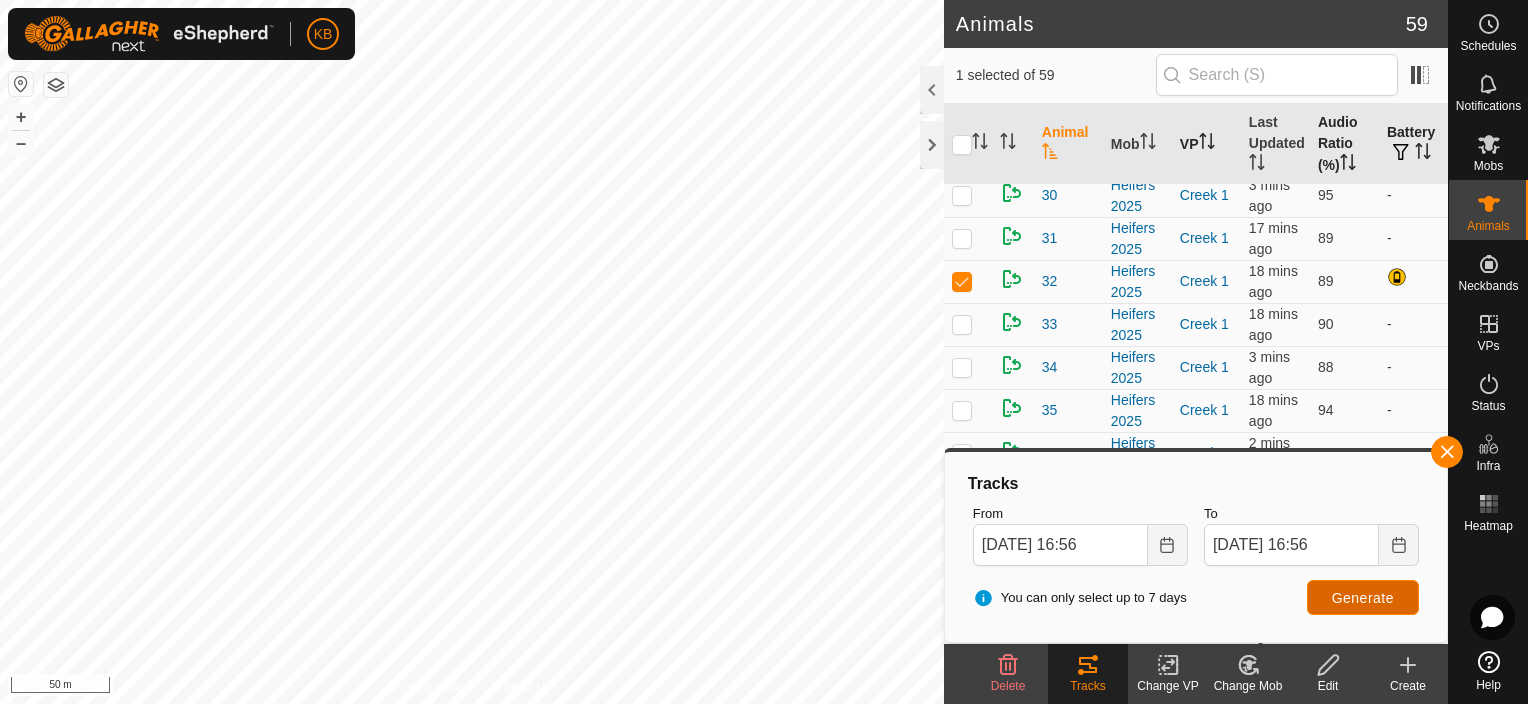 click on "Generate" at bounding box center [1363, 598] 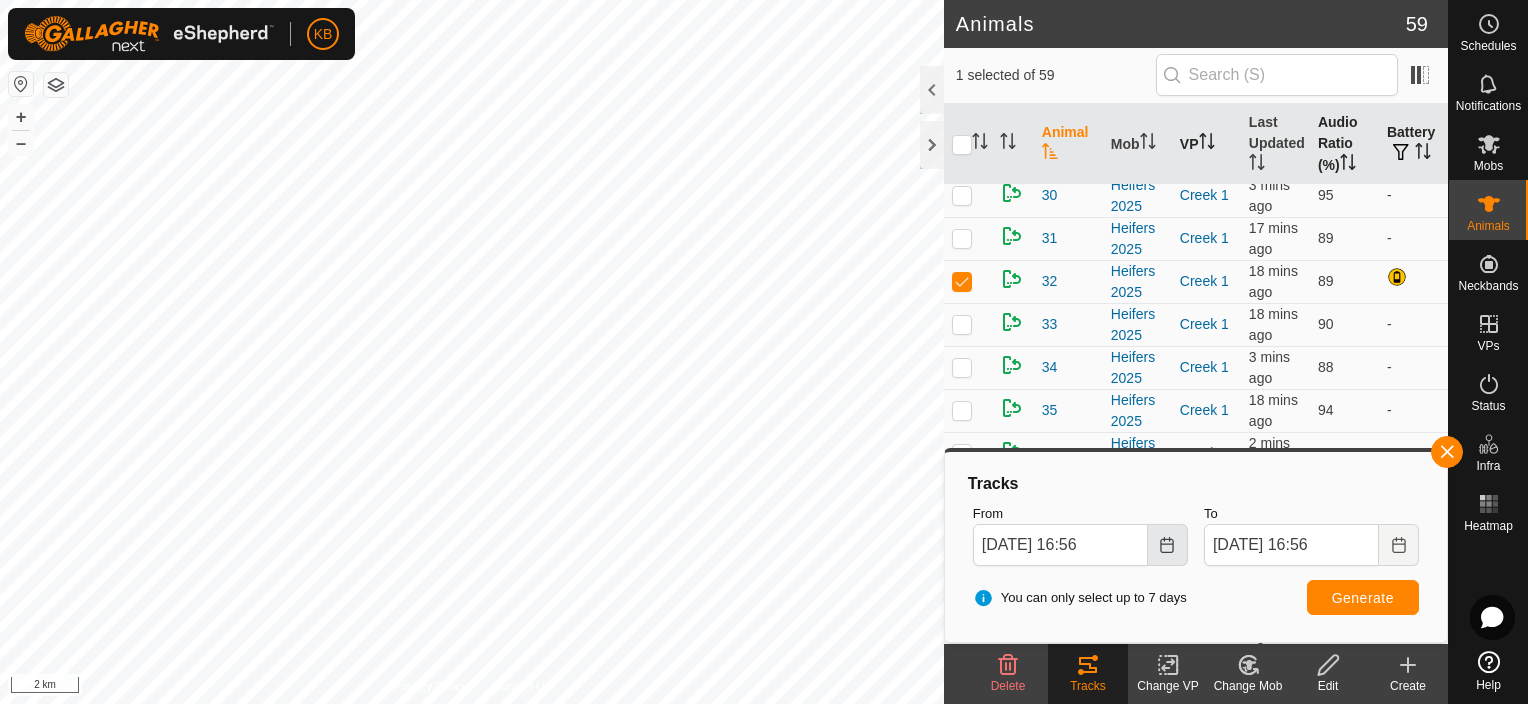 click 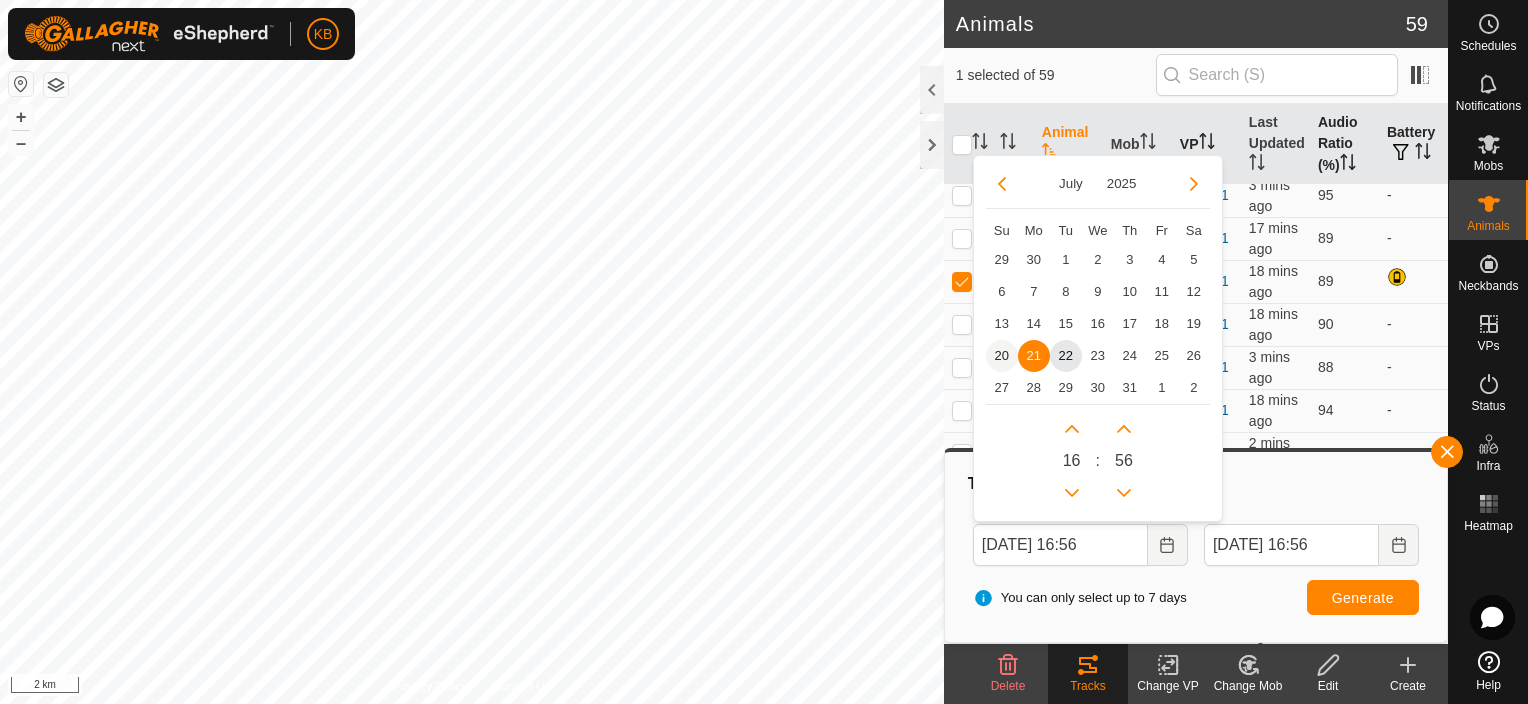 click on "20" at bounding box center [1002, 356] 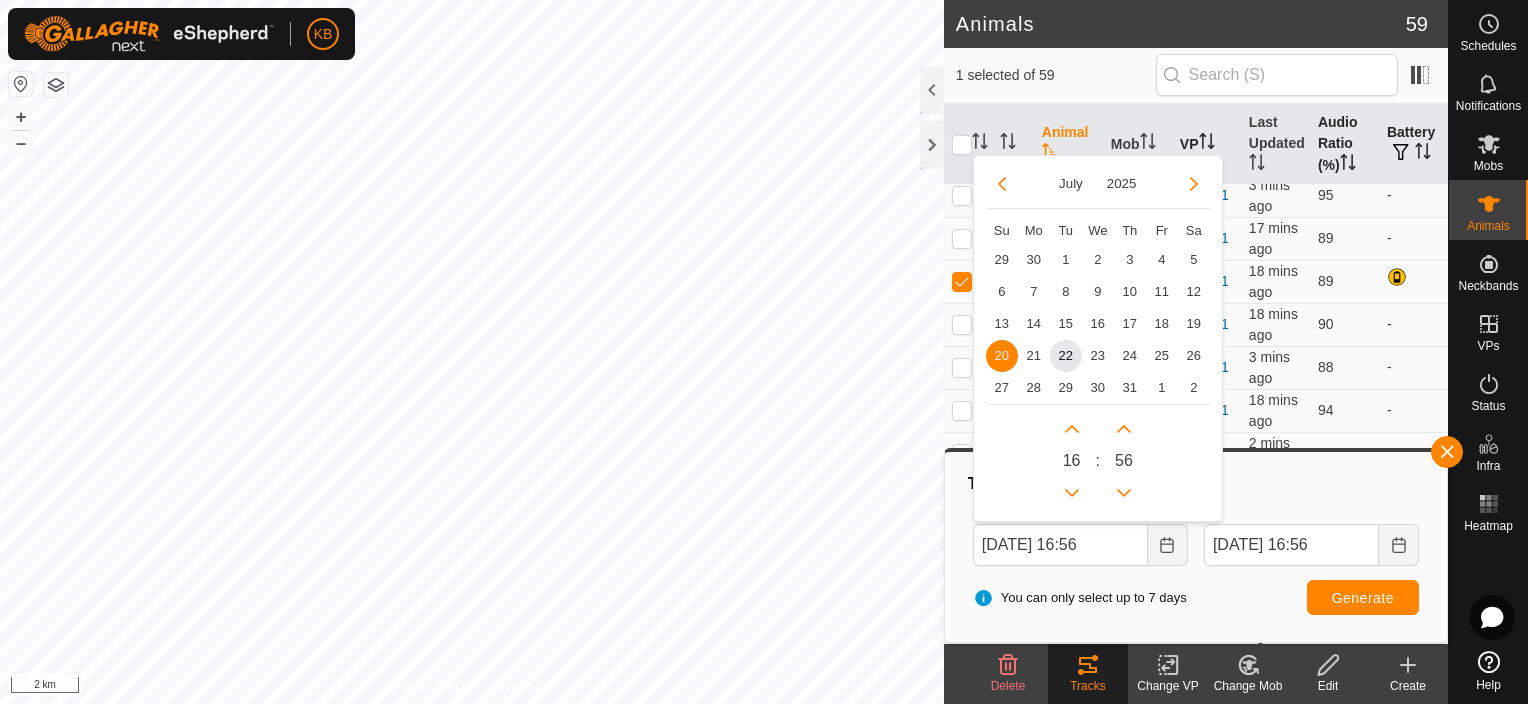 type on "20 Jul, 2025 16:56" 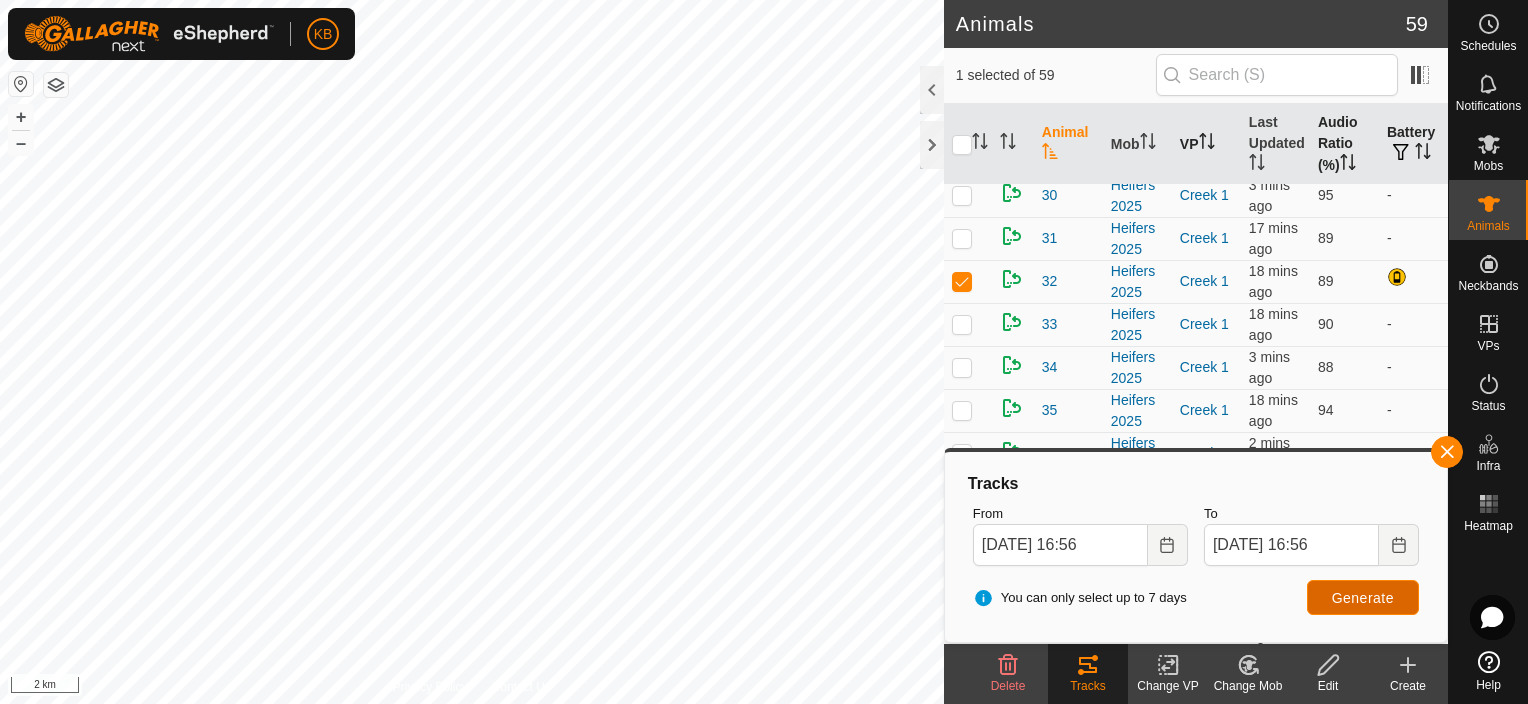 click on "Generate" at bounding box center [1363, 598] 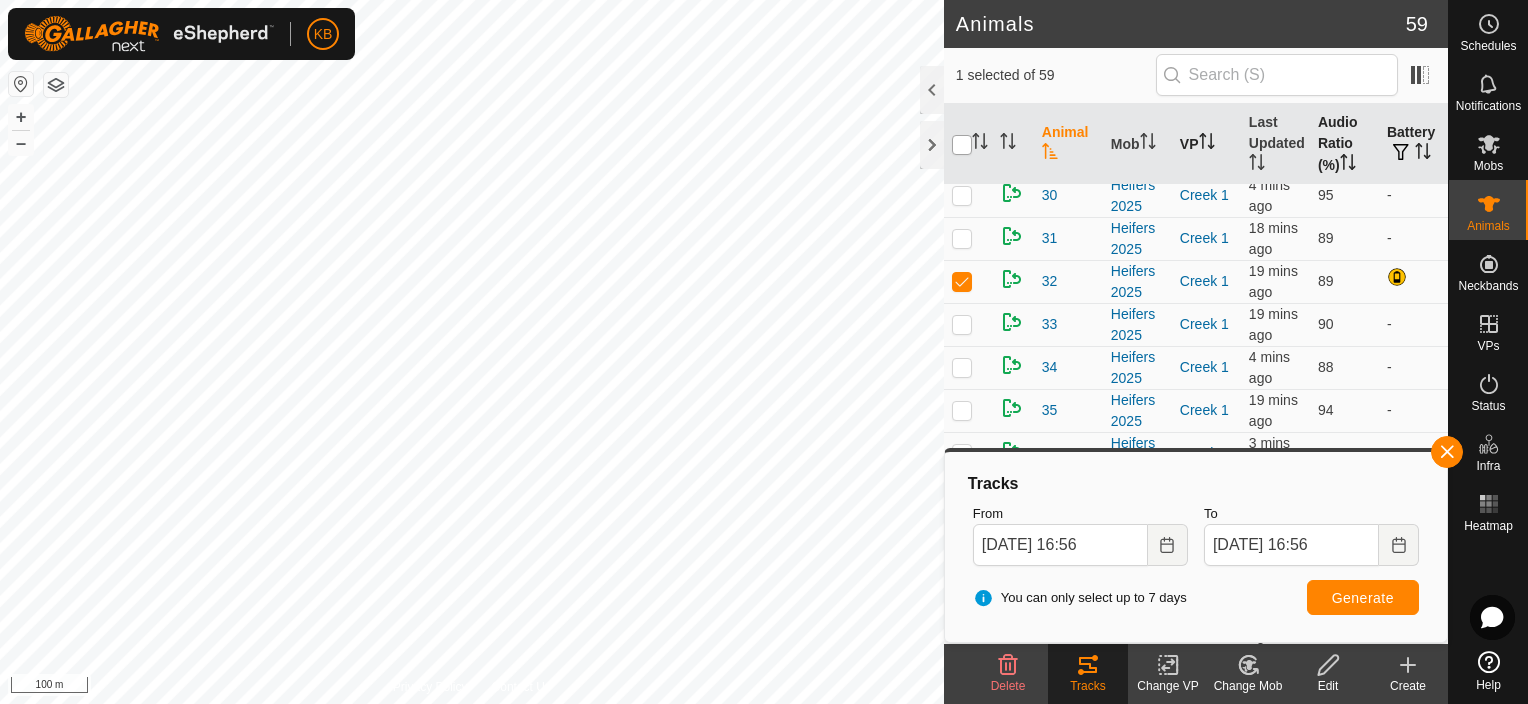 click at bounding box center (962, 145) 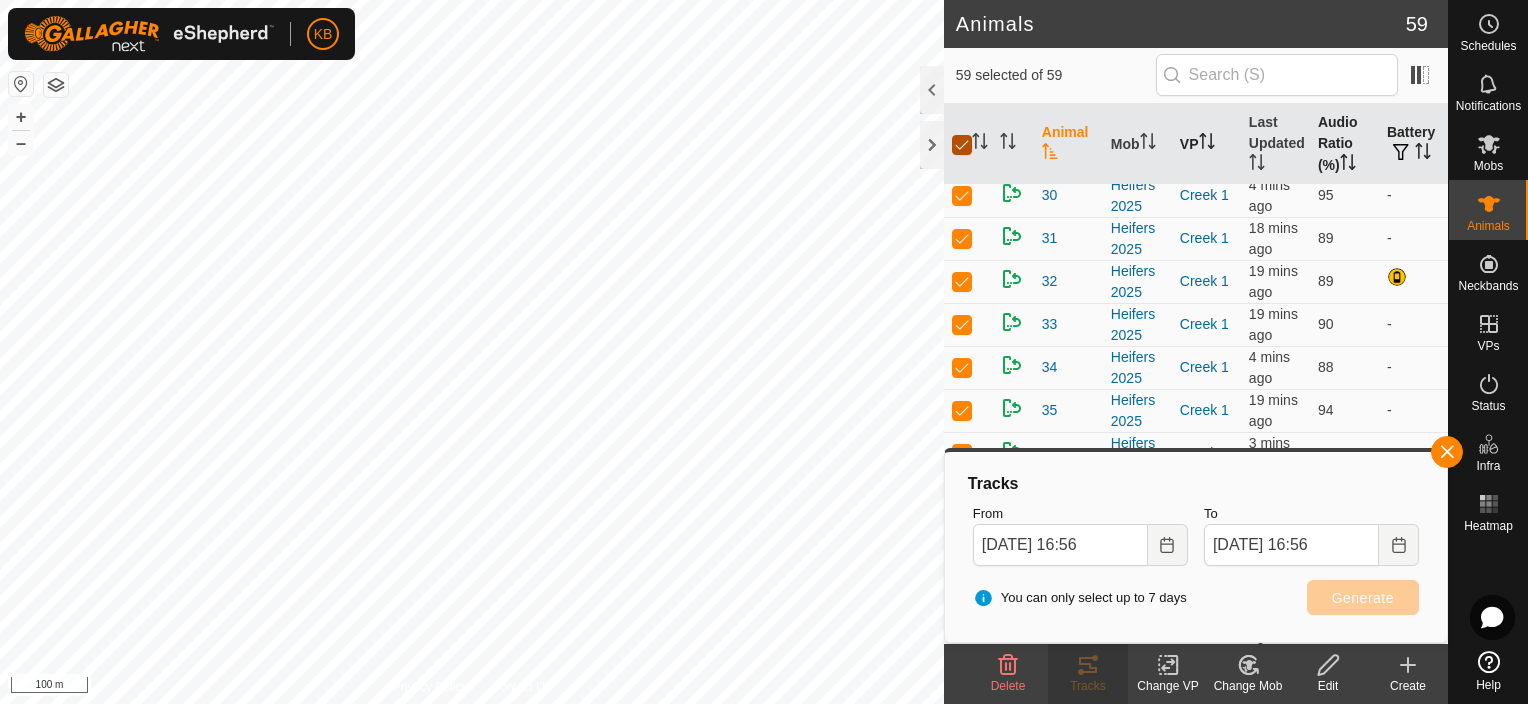 click at bounding box center (962, 145) 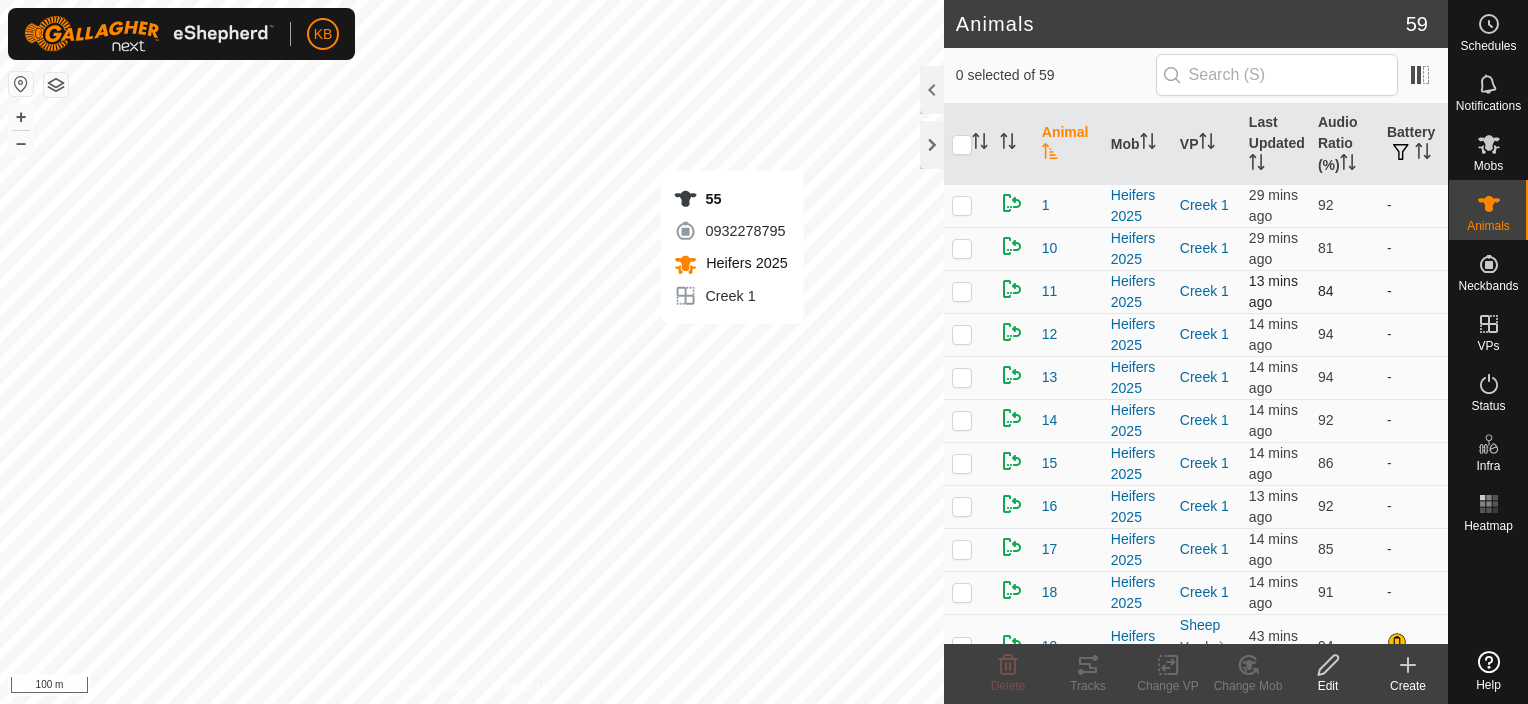 scroll, scrollTop: 0, scrollLeft: 0, axis: both 